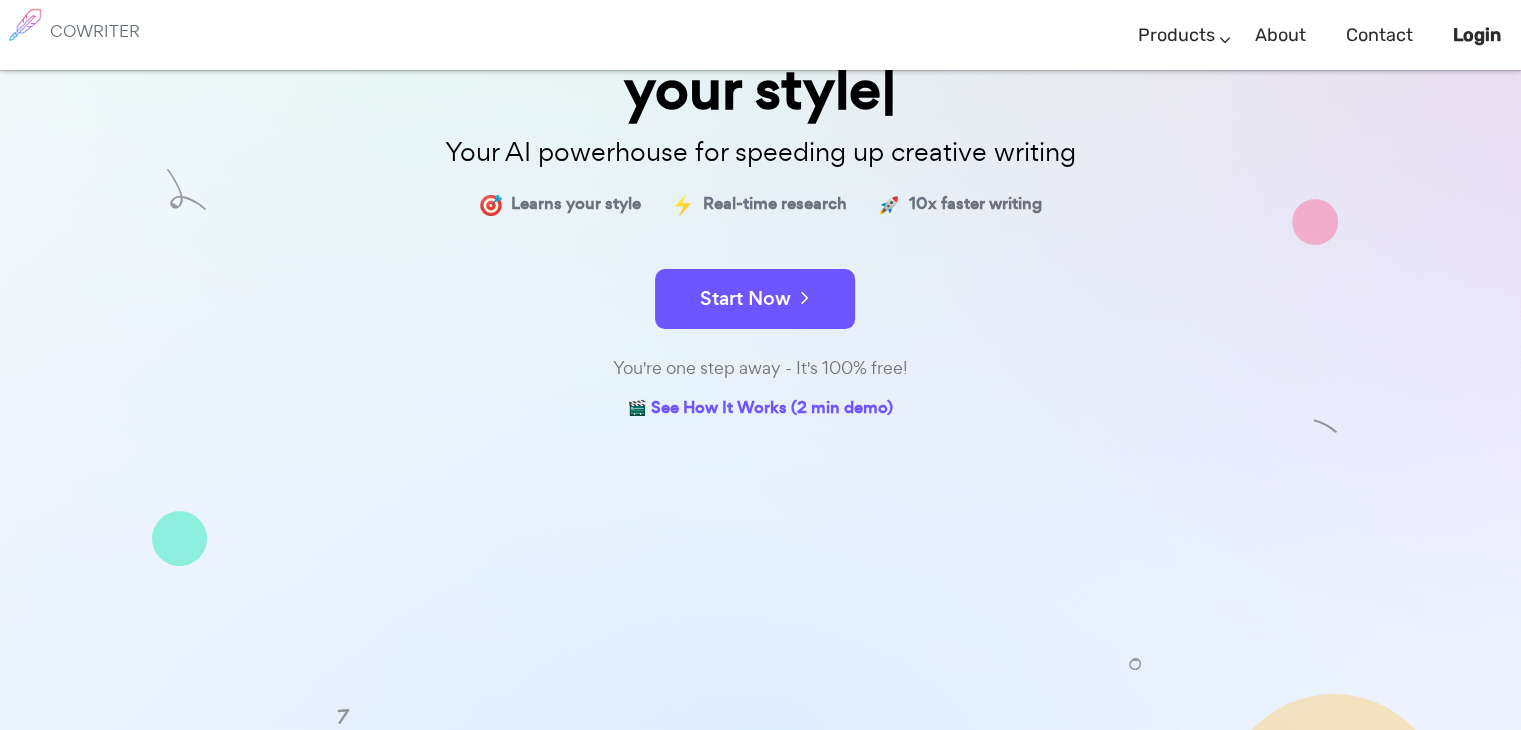 scroll, scrollTop: 116, scrollLeft: 0, axis: vertical 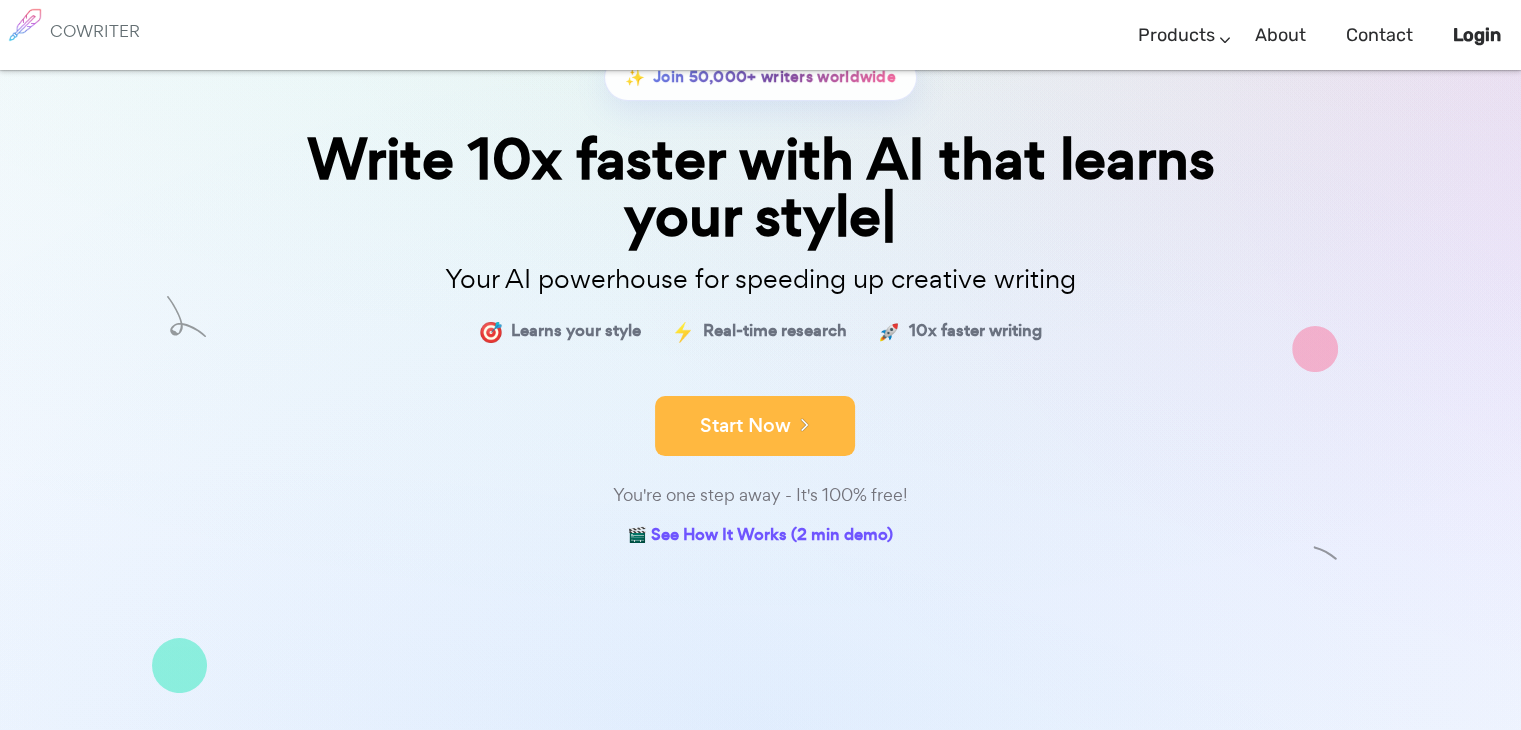 click on "Start Now" at bounding box center [755, 426] 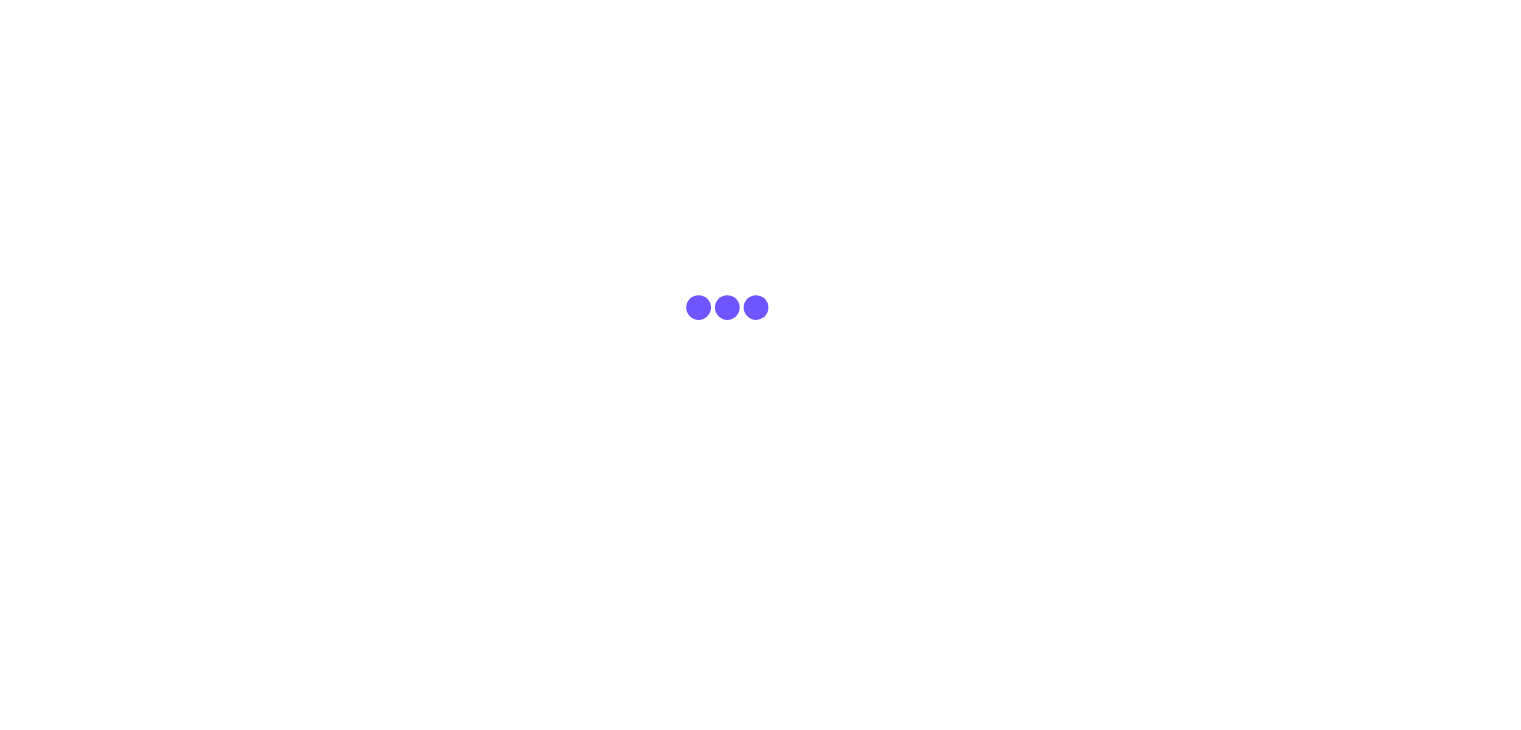 scroll, scrollTop: 0, scrollLeft: 0, axis: both 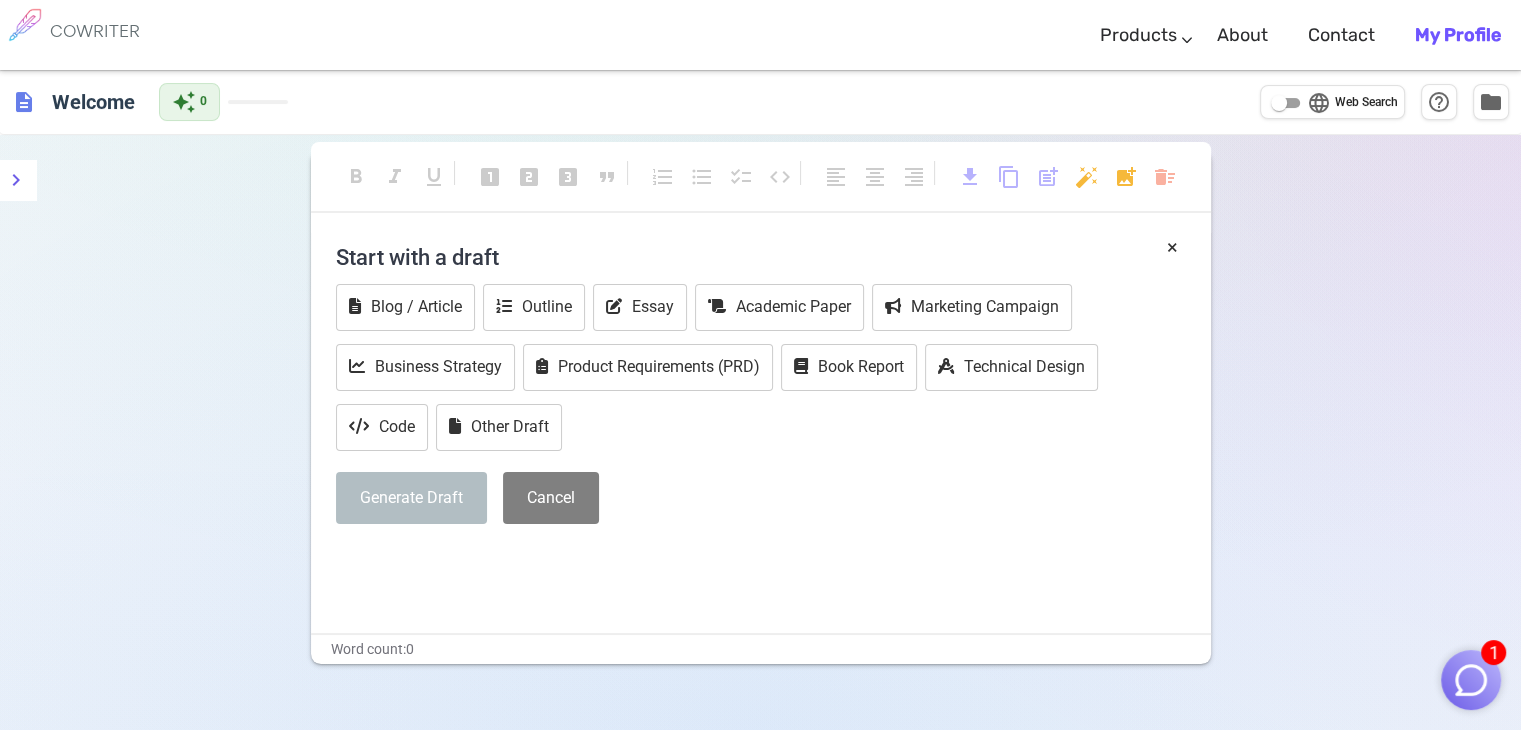 click on "format_bold format_italic format_underlined looks_one looks_two looks_3 format_quote format_list_numbered format_list_bulleted checklist code format_align_left format_align_center format_align_right download content_copy post_add auto_fix_high add_photo_alternate delete_sweep" at bounding box center [761, 186] 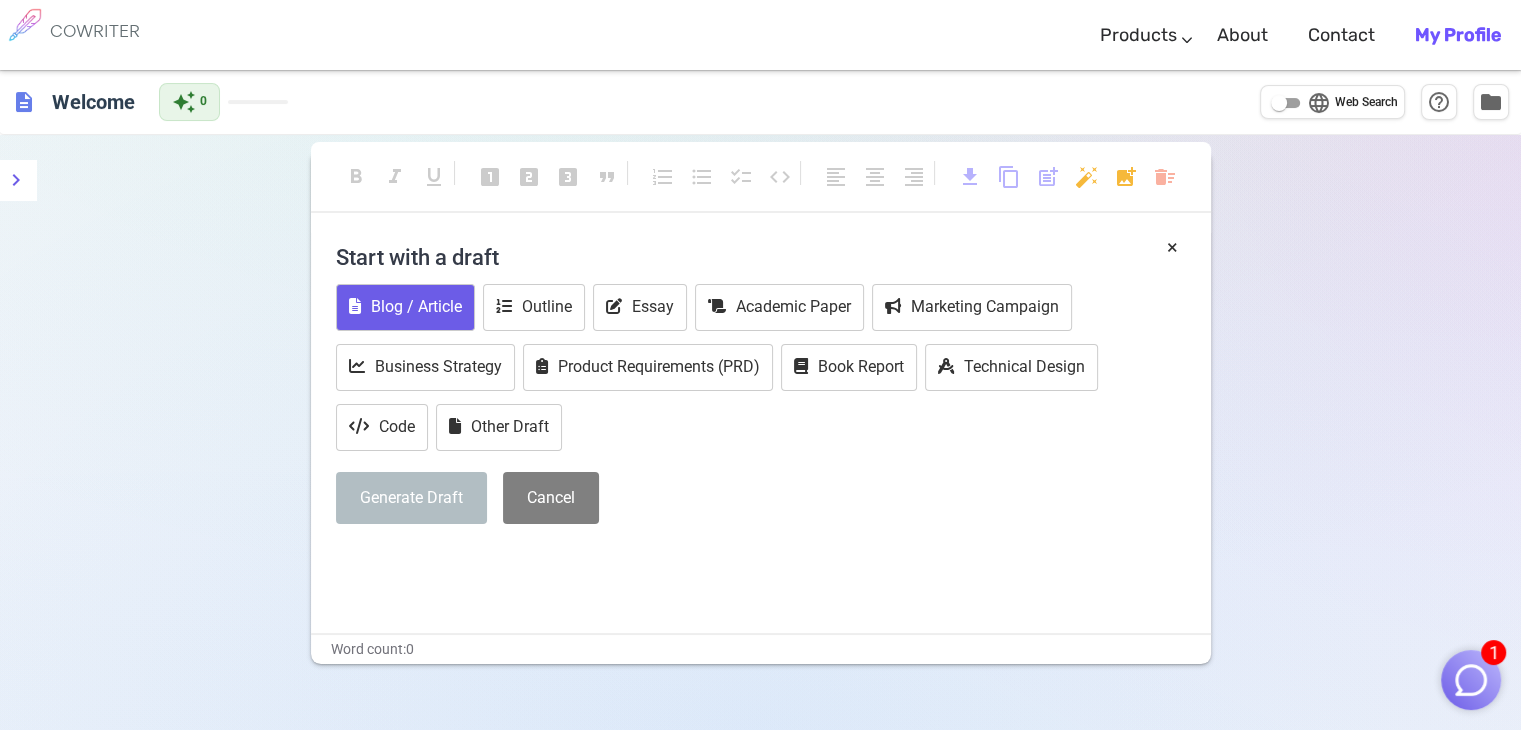 click on "Blog / Article" at bounding box center (405, 307) 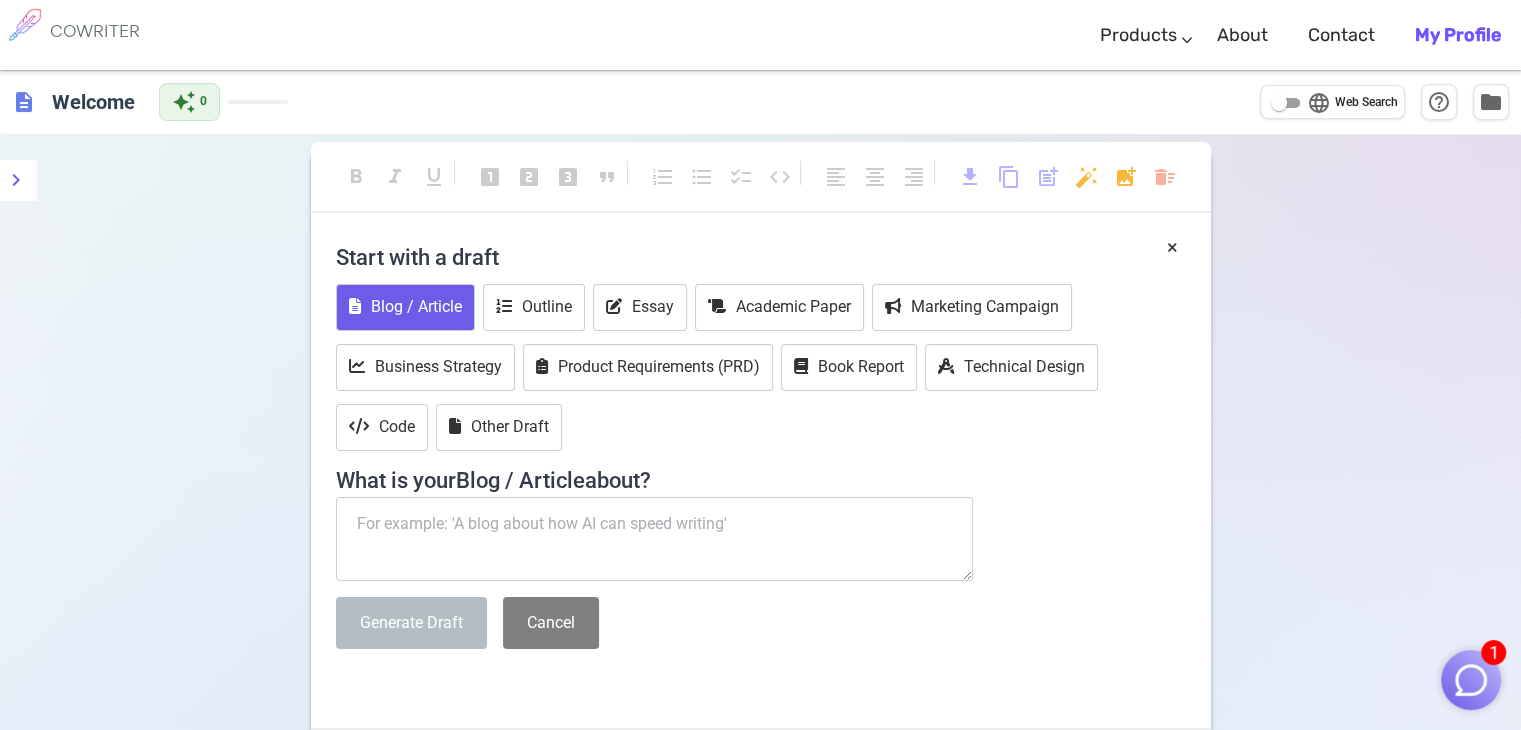 click at bounding box center (655, 539) 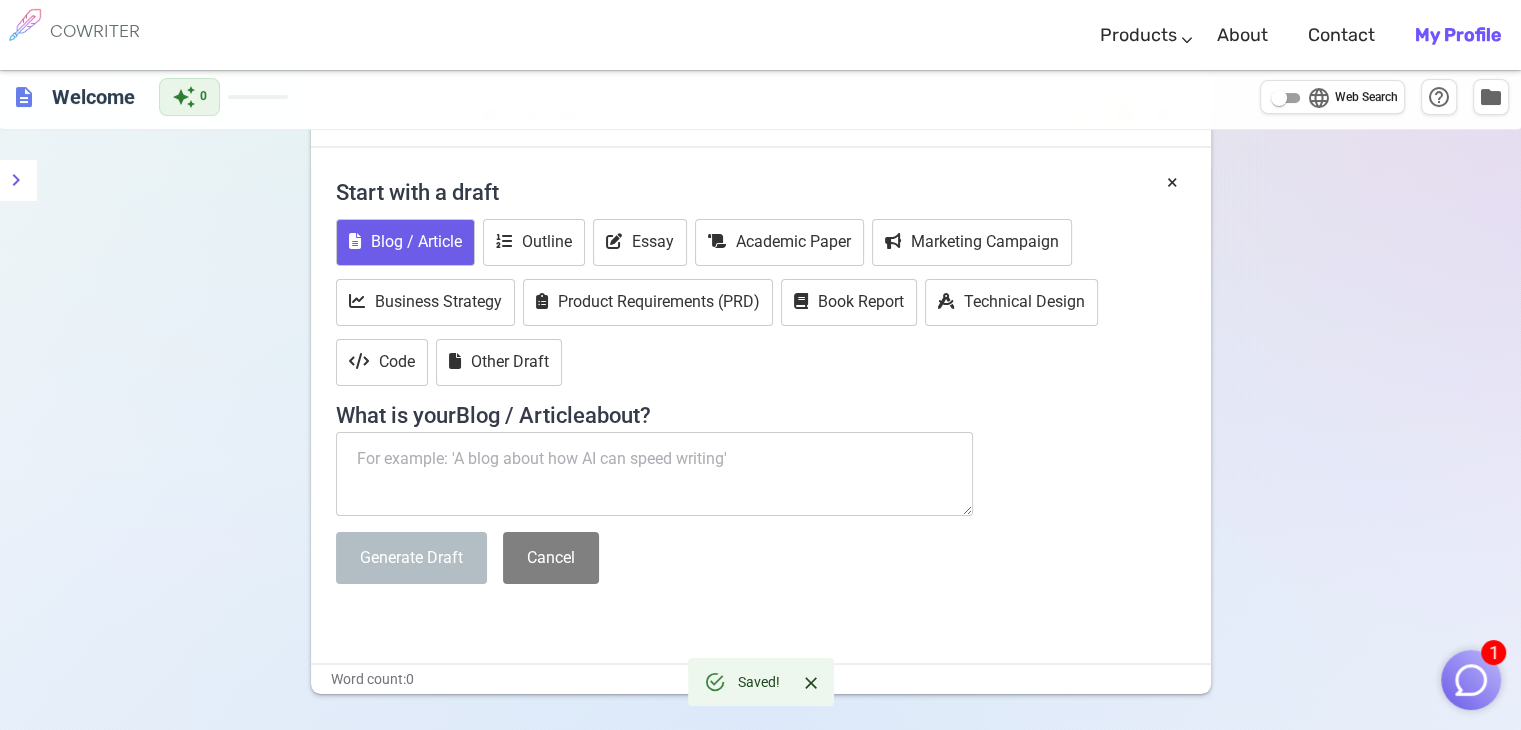 scroll, scrollTop: 100, scrollLeft: 0, axis: vertical 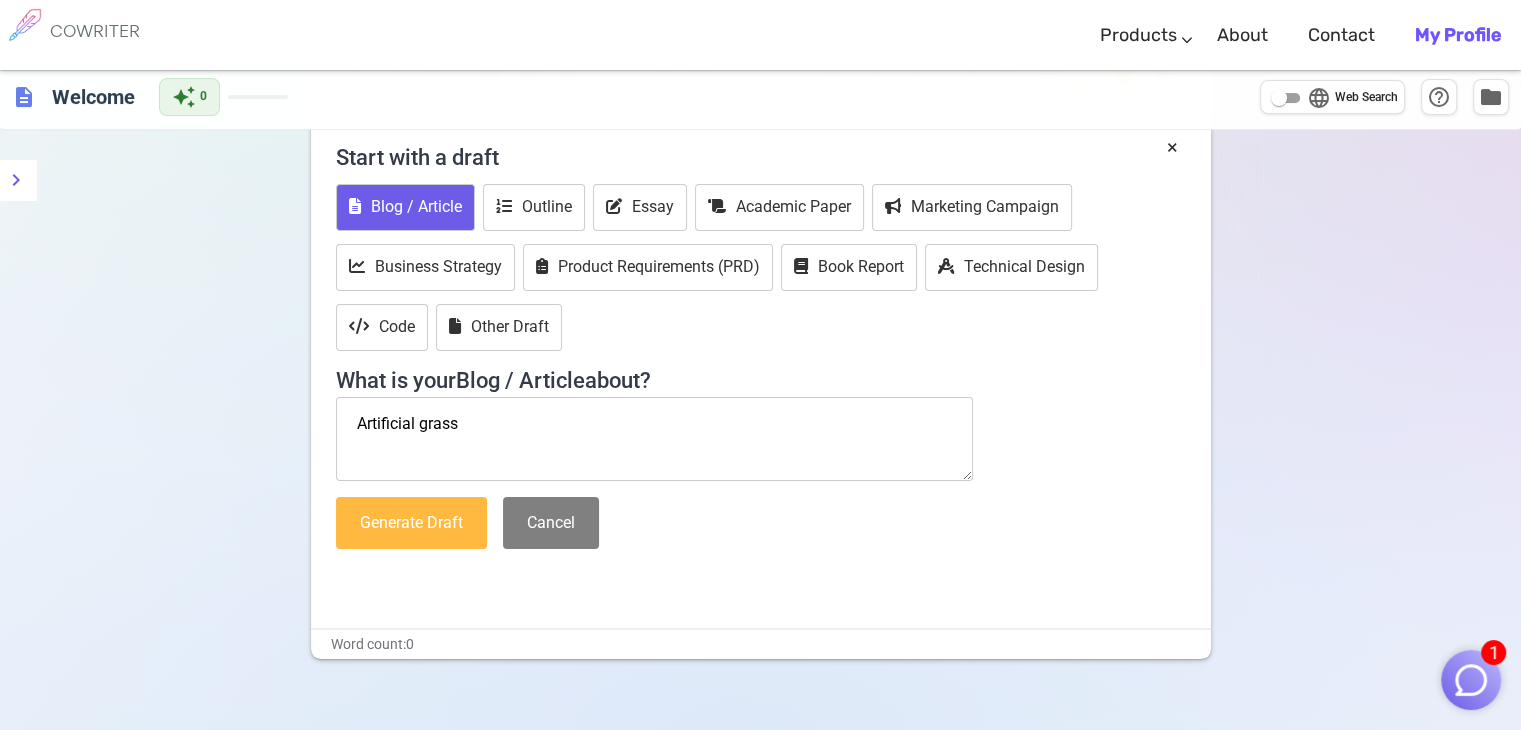 type on "Artificial grass" 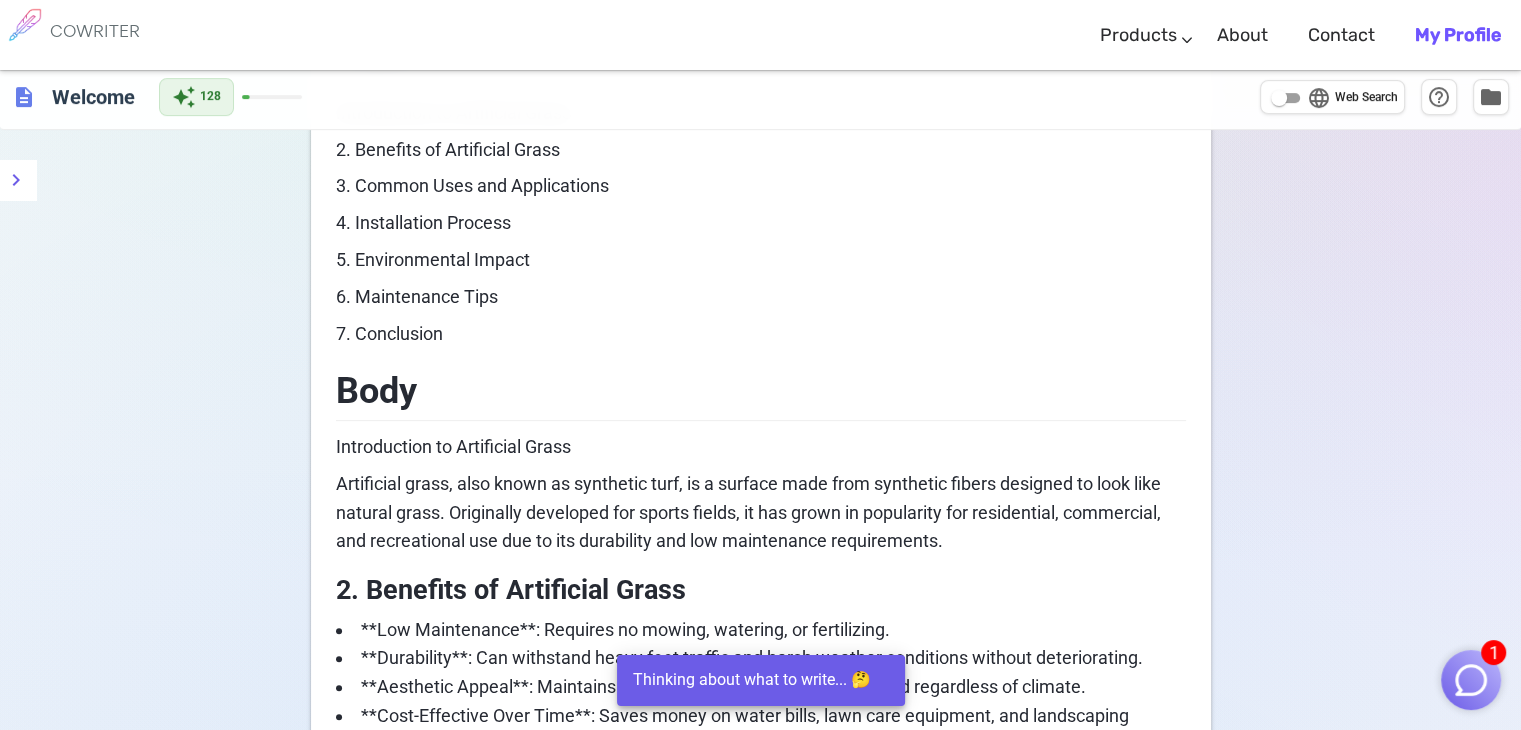 scroll, scrollTop: 600, scrollLeft: 0, axis: vertical 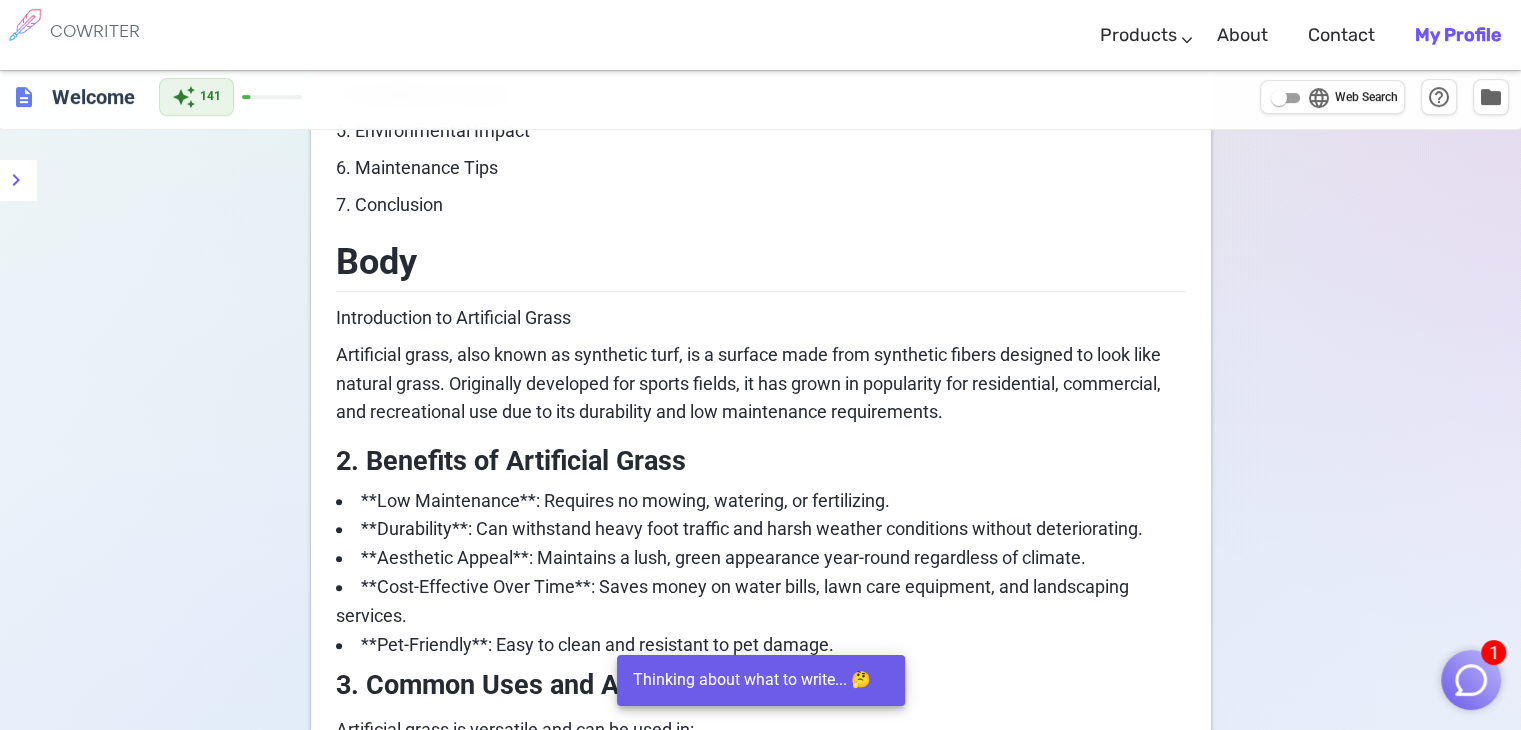 click on "Artificial grass, also known as synthetic turf, is a surface made from synthetic fibers designed to look like natural grass. Originally developed for sports fields, it has grown in popularity for residential, commercial, and recreational use due to its durability and low maintenance requirements." at bounding box center (750, 383) 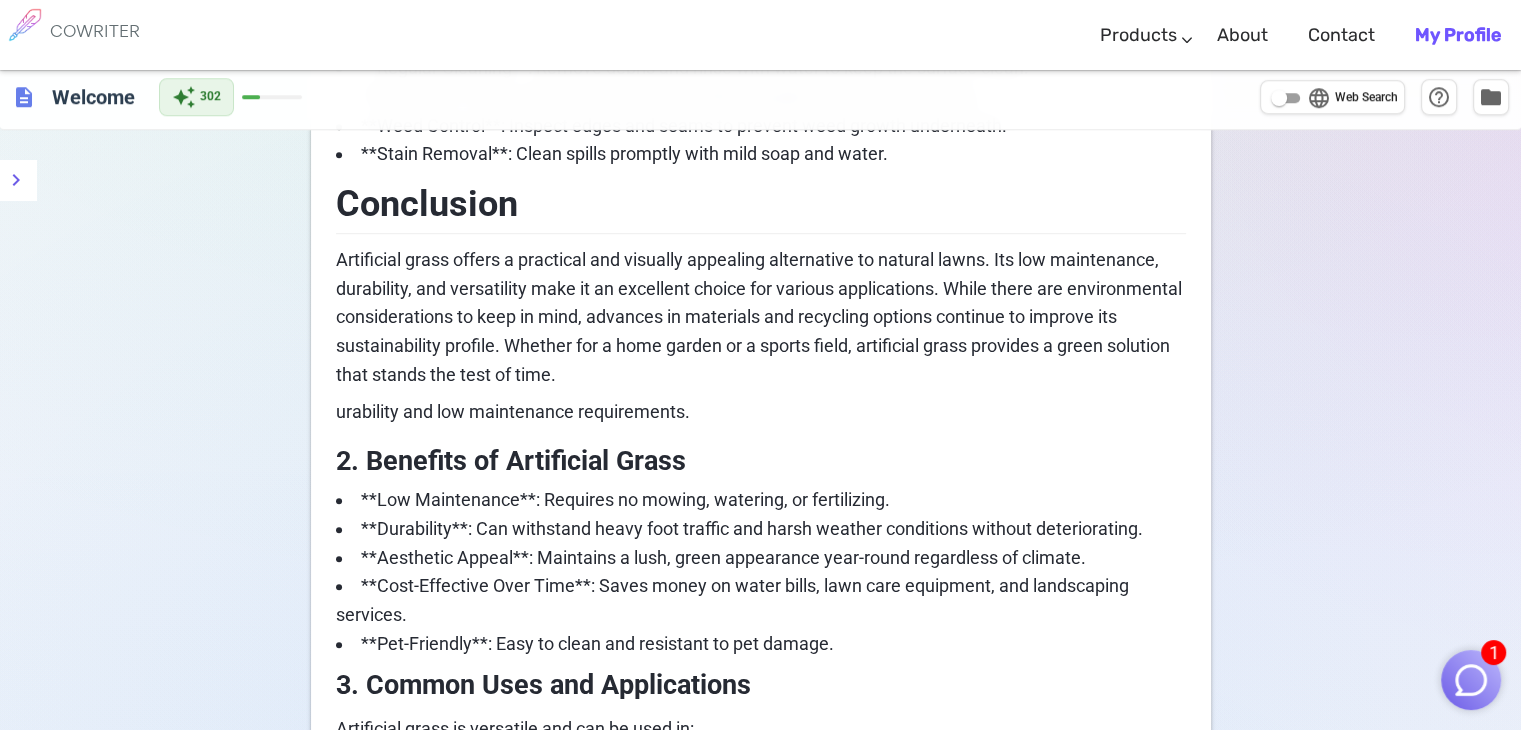 scroll, scrollTop: 972, scrollLeft: 0, axis: vertical 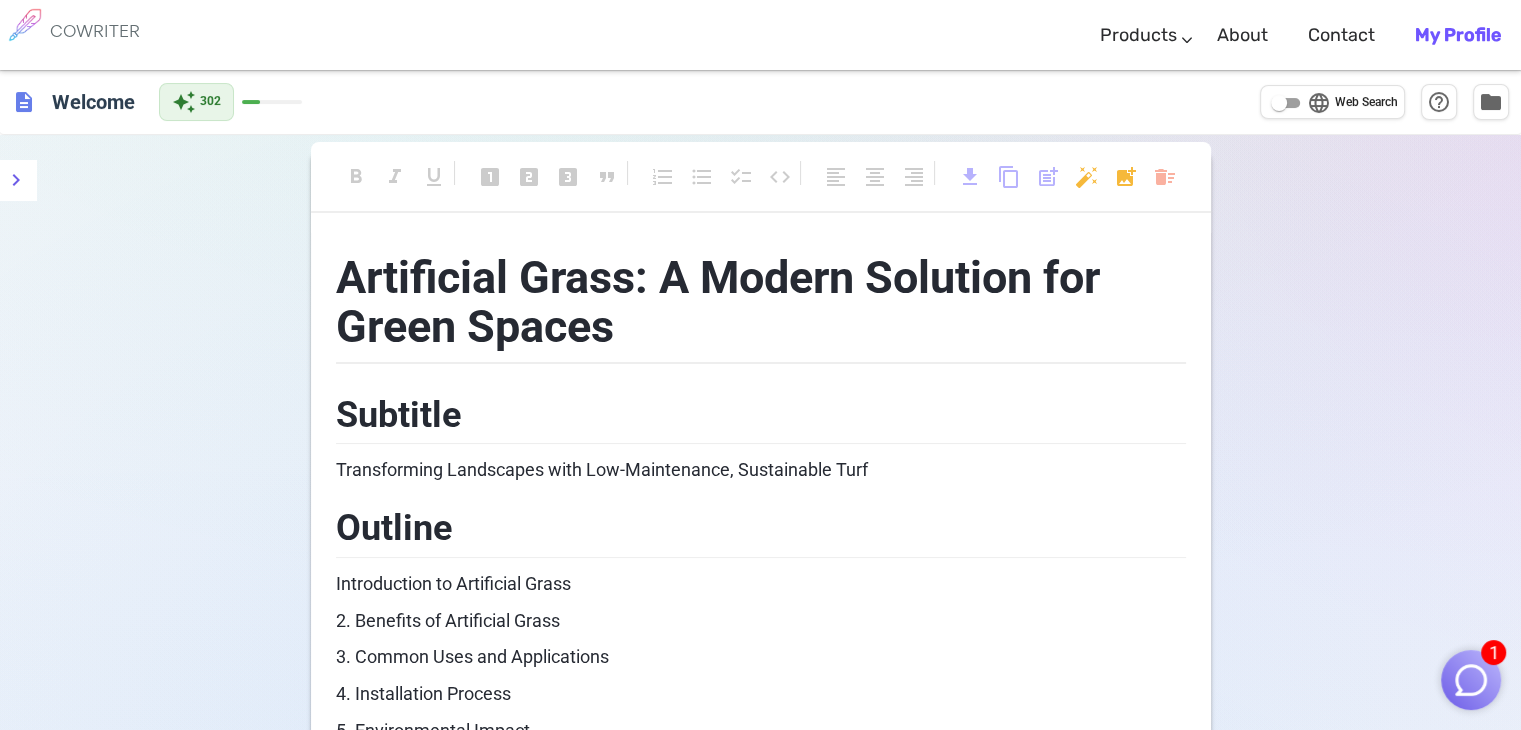 drag, startPoint x: 1234, startPoint y: 537, endPoint x: 1275, endPoint y: 69, distance: 469.7925 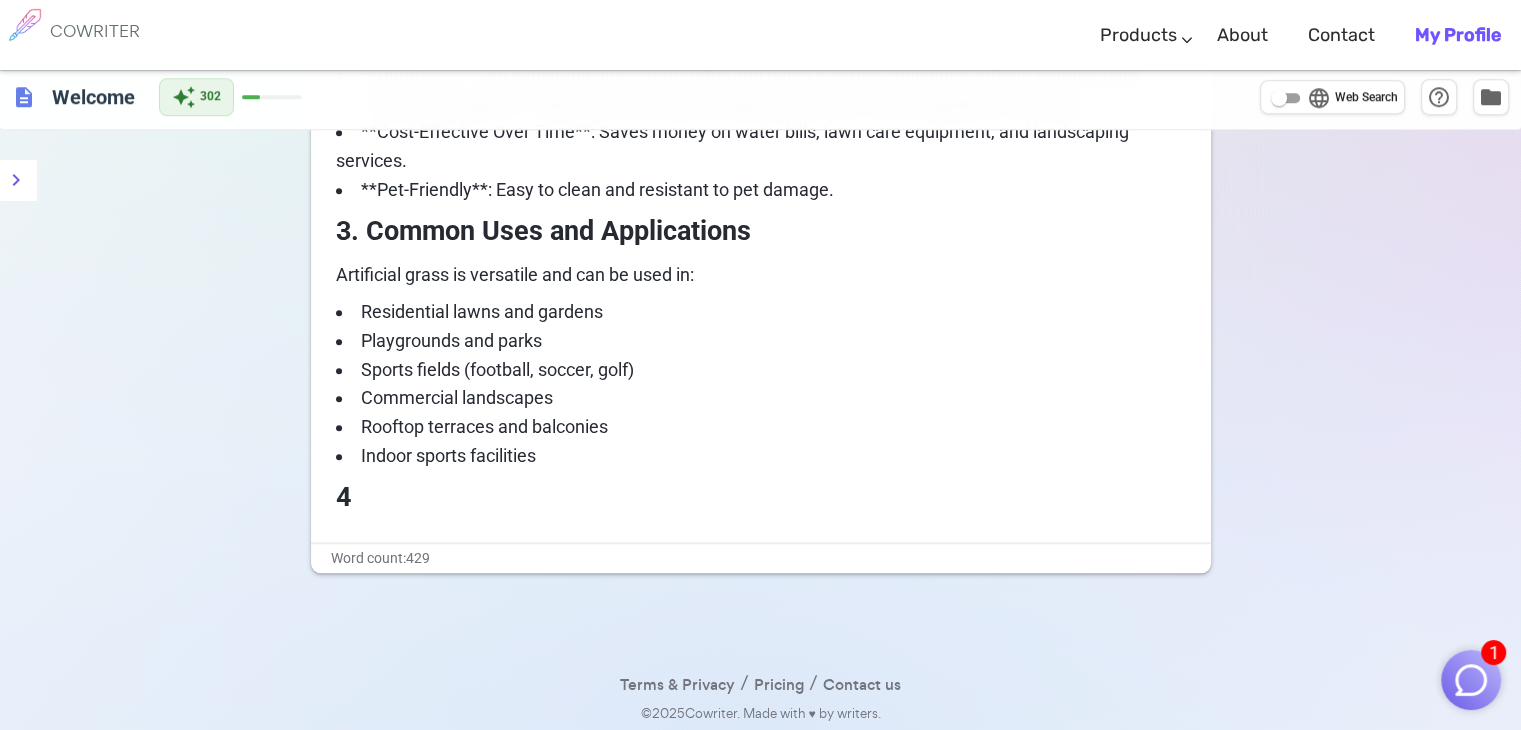 scroll, scrollTop: 1828, scrollLeft: 0, axis: vertical 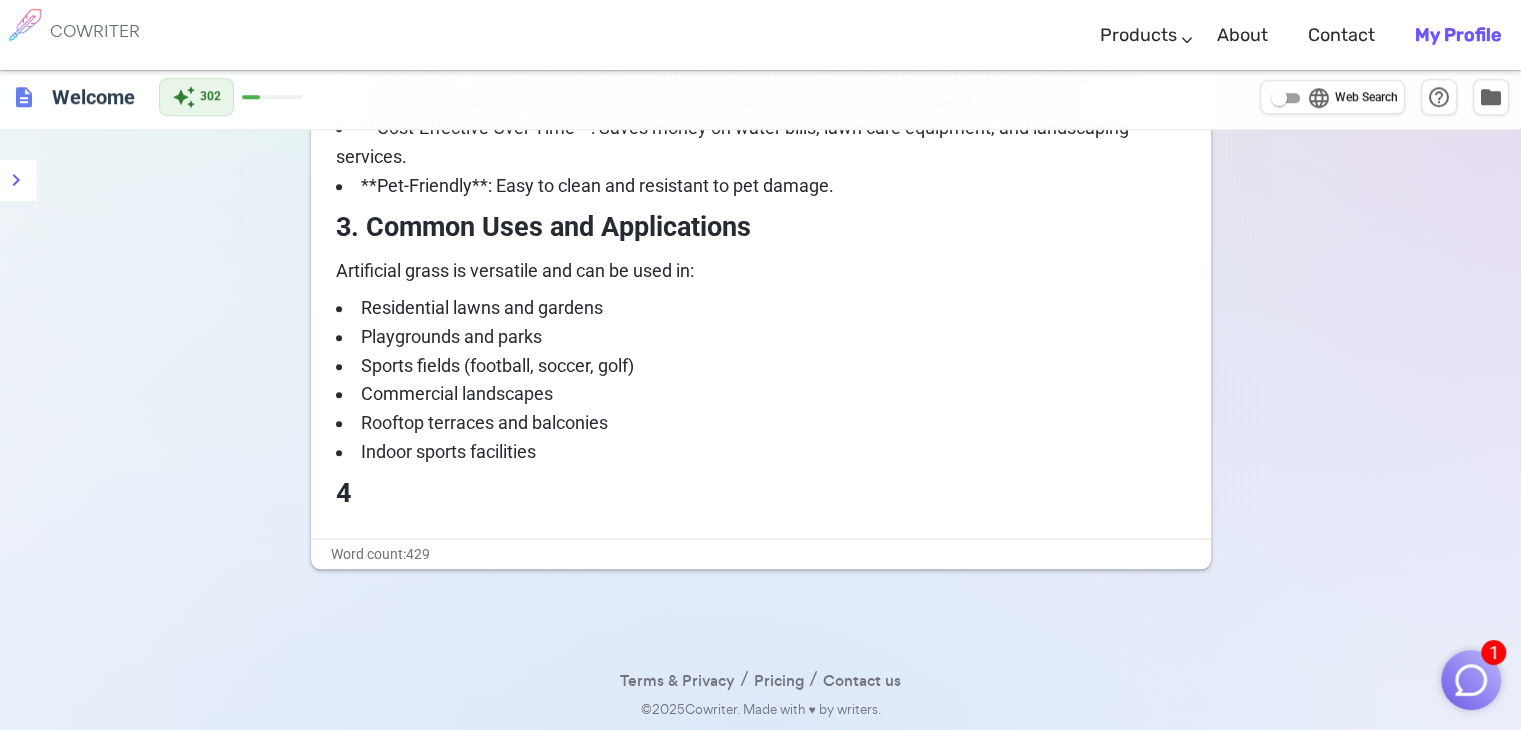 click on "Commercial landscapes" at bounding box center (457, 393) 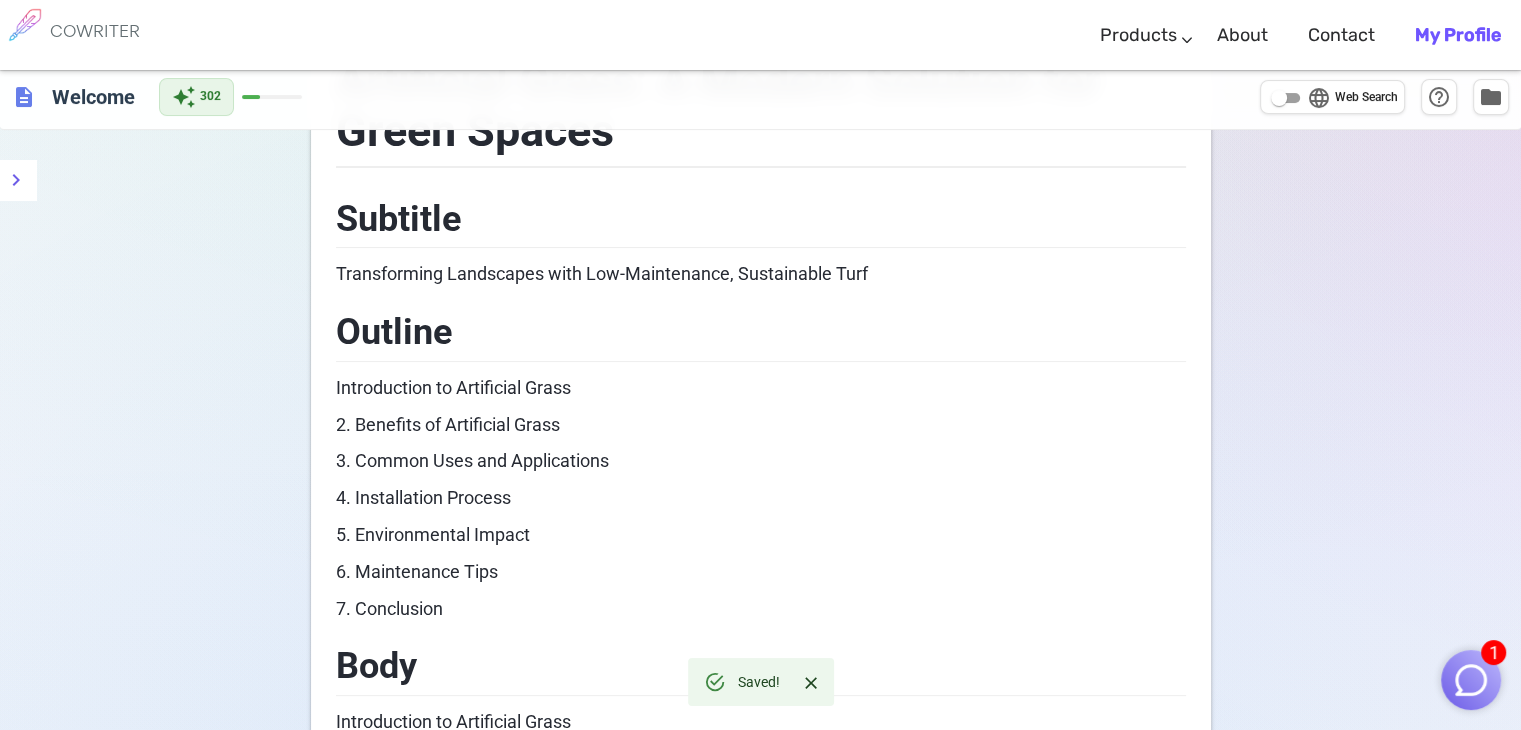 scroll, scrollTop: 0, scrollLeft: 0, axis: both 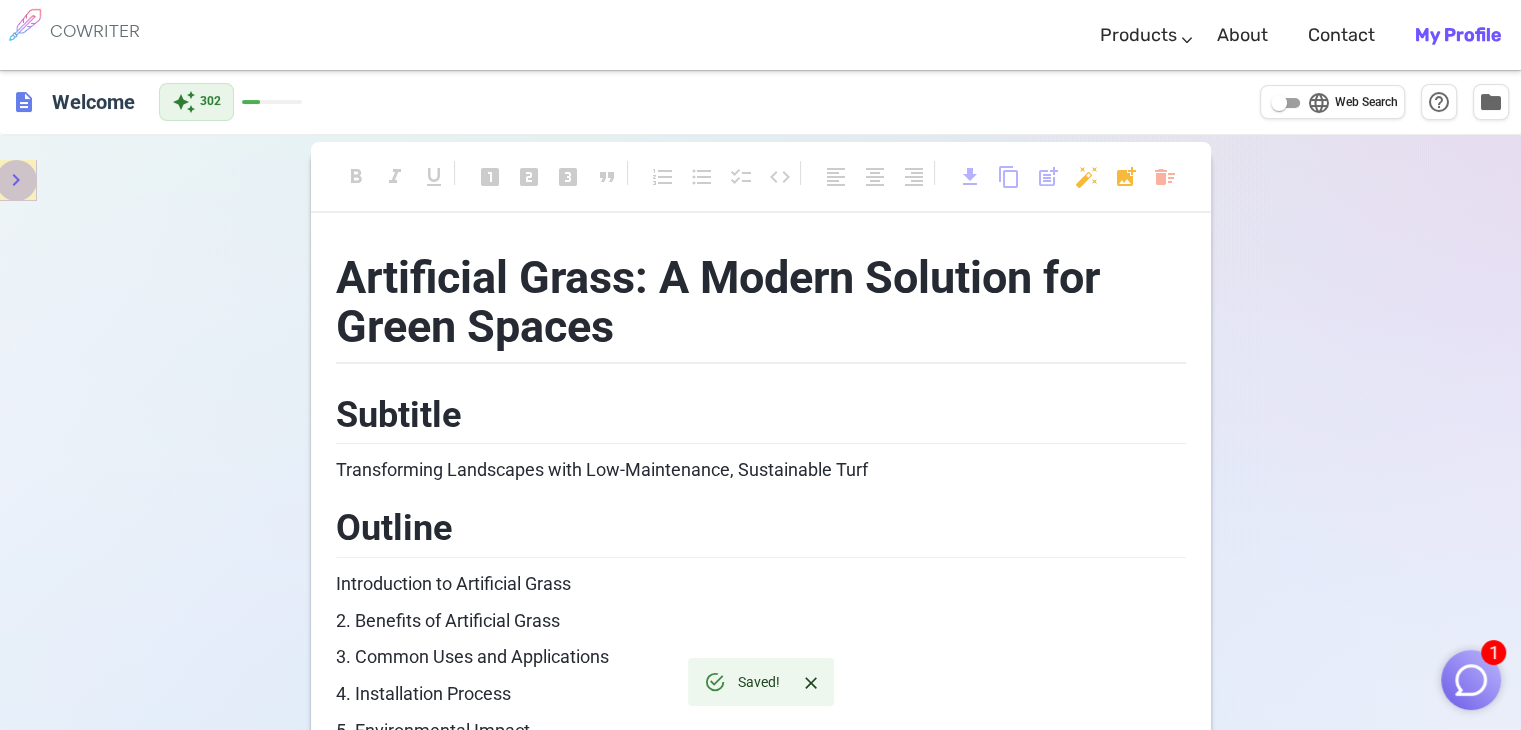 click at bounding box center (16, 180) 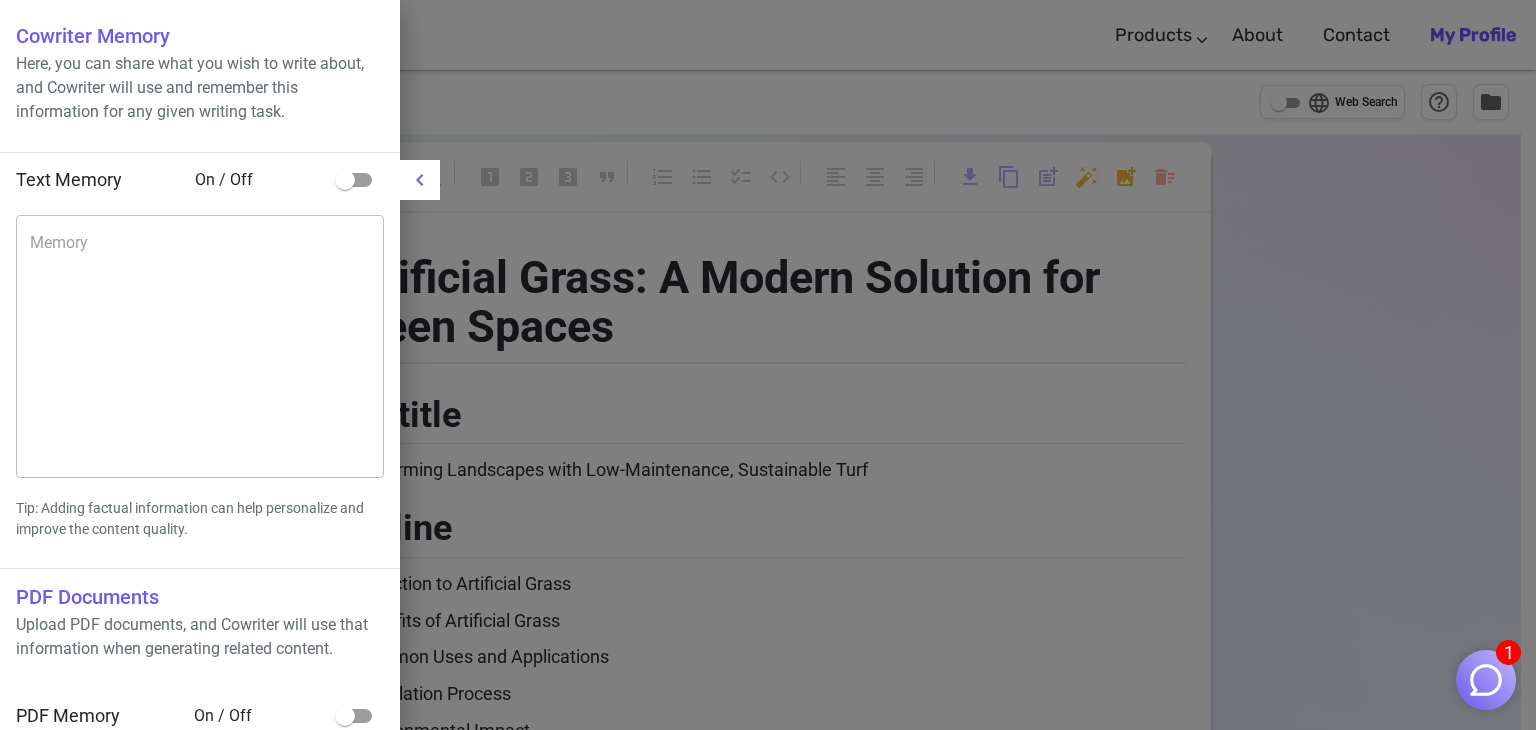 click at bounding box center (768, 365) 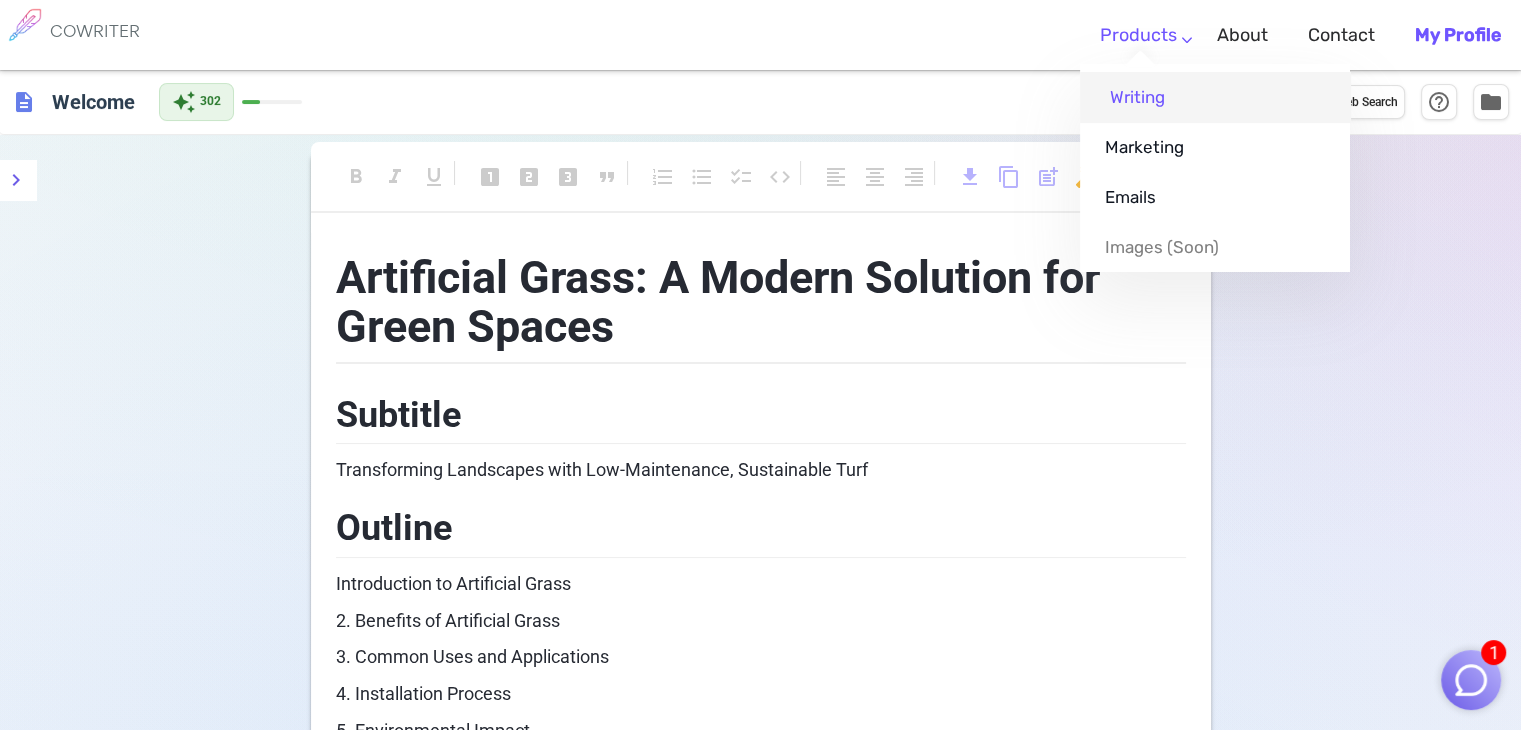click on "Writing" at bounding box center [1215, 97] 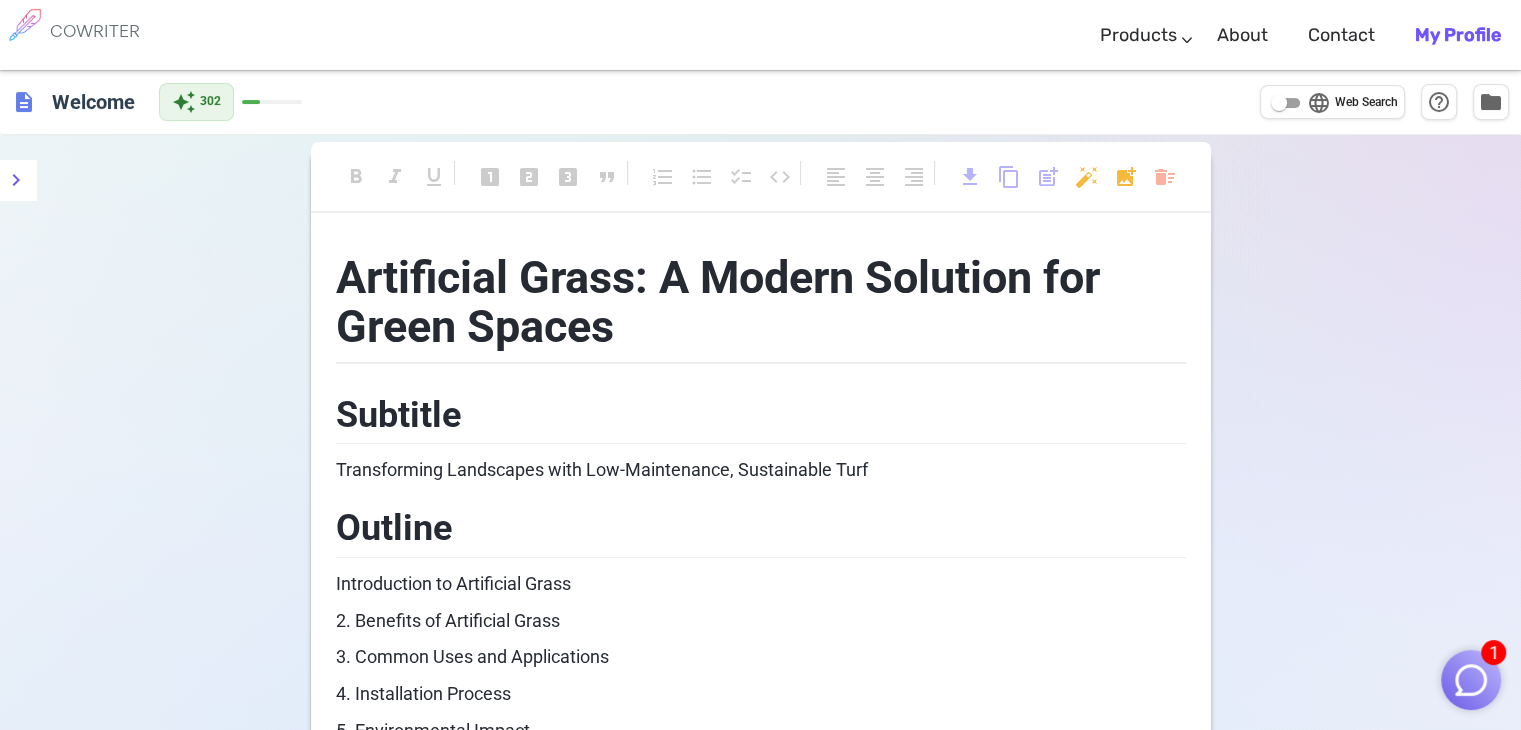 click on "format_bold format_italic format_underlined looks_one looks_two looks_3 format_quote format_list_numbered format_list_bulleted checklist code format_align_left format_align_center format_align_right download content_copy post_add auto_fix_high add_photo_alternate delete_sweep Artificial Grass: A Modern Solution for Green Spaces Subtitle Transforming Landscapes with Low-Maintenance, Sustainable Turf Outline Introduction to Artificial Grass   2. Benefits of Artificial Grass   3. Common Uses and Applications   4. Installation Process   5. Environmental Impact   6. Maintenance Tips   7. Conclusion   Body Introduction to Artificial Grass   Artificial grass, also known as synthetic turf, is a surface made from synthetic fibers designed to look like natural grass. Originally developed for sports fields, it has grown in popularity for residential, commercial, and recreational use due to its d. Installation Process   The installation of artificial grass involves several key steps:   5. Environmental Impact   4 429 / /" at bounding box center (760, 1343) 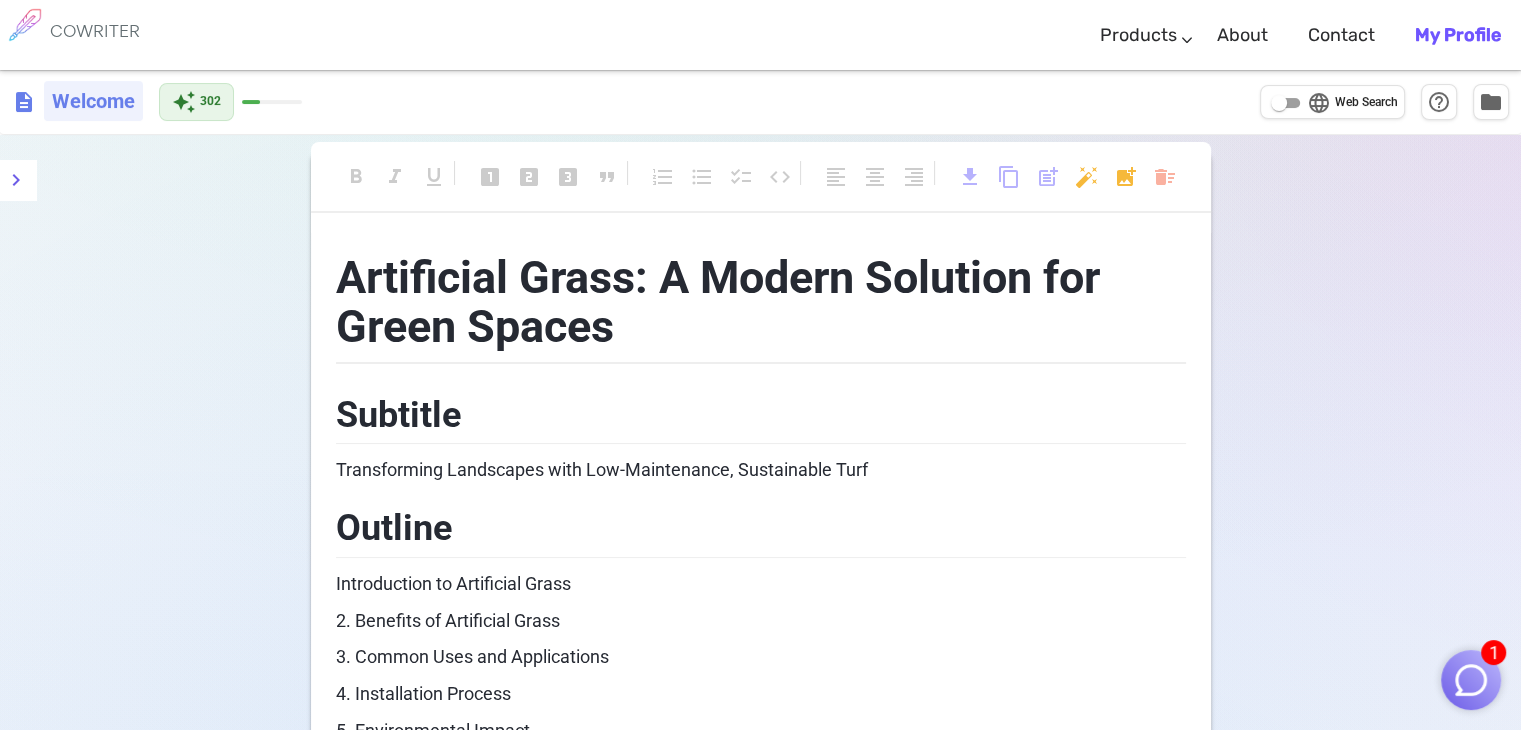 click on "Welcome" at bounding box center (93, 101) 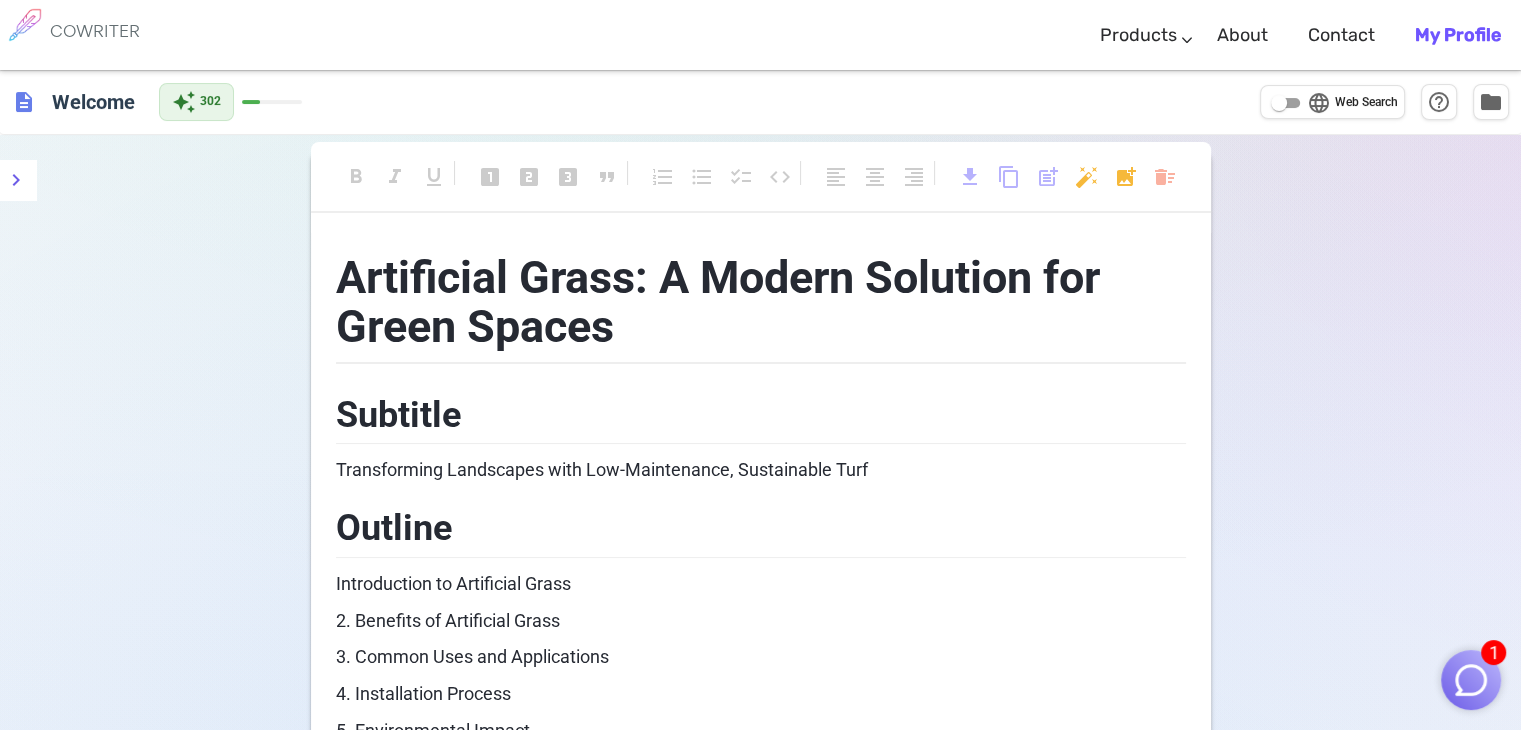 click on "format_bold format_italic format_underlined looks_one looks_two looks_3 format_quote format_list_numbered format_list_bulleted checklist code format_align_left format_align_center format_align_right download content_copy post_add auto_fix_high add_photo_alternate delete_sweep Artificial Grass: A Modern Solution for Green Spaces Subtitle Transforming Landscapes with Low-Maintenance, Sustainable Turf Outline Introduction to Artificial Grass   2. Benefits of Artificial Grass   3. Common Uses and Applications   4. Installation Process   5. Environmental Impact   6. Maintenance Tips   7. Conclusion   Body Introduction to Artificial Grass   Artificial grass, also known as synthetic turf, is a surface made from synthetic fibers designed to look like natural grass. Originally developed for sports fields, it has grown in popularity for residential, commercial, and recreational use due to its d. Installation Process   The installation of artificial grass involves several key steps:   5. Environmental Impact   4 429 / /" at bounding box center [760, 1343] 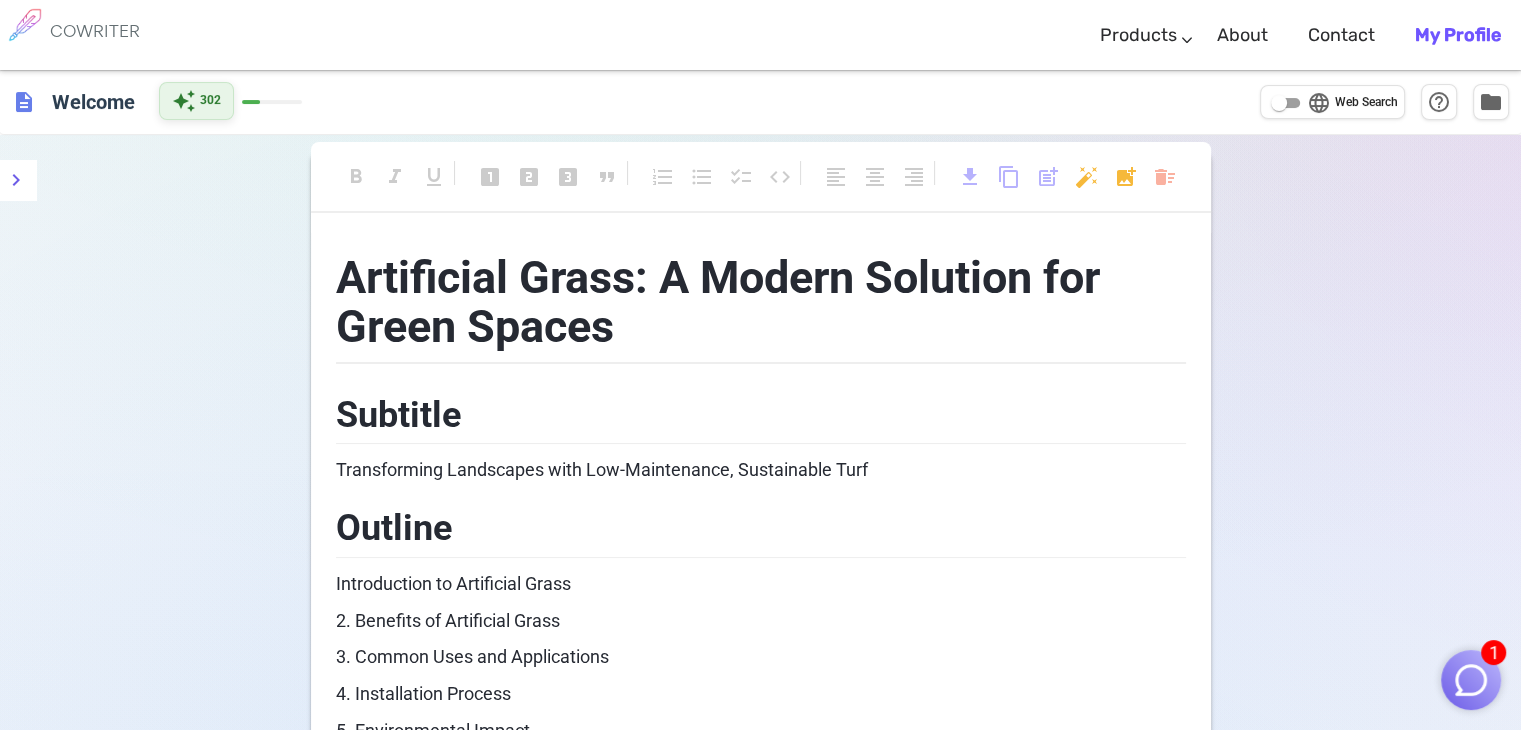 click on "302" at bounding box center [210, 101] 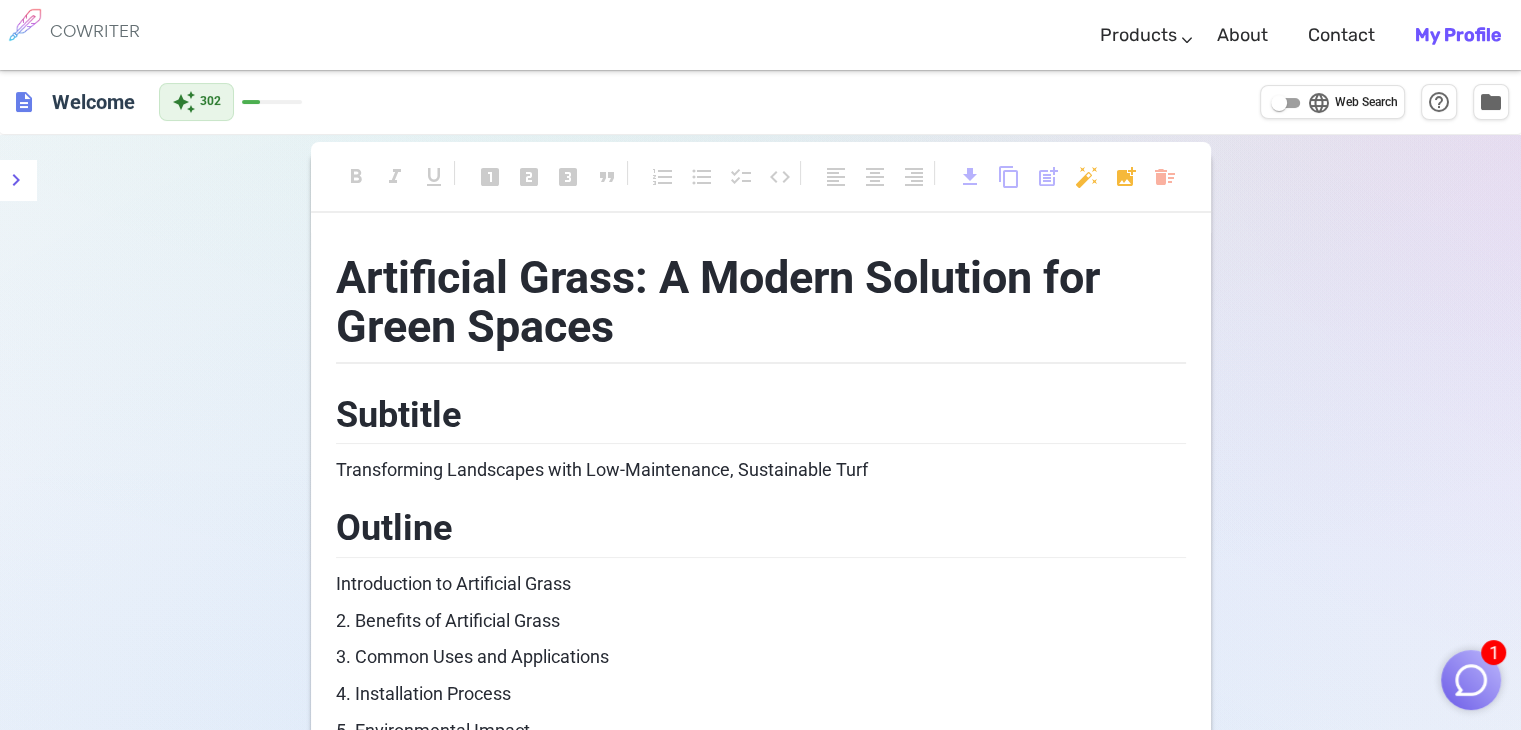 click on "Artificial Grass: A Modern Solution for Green Spaces Subtitle Transforming Landscapes with Low-Maintenance, Sustainable Turf Outline Introduction to Artificial Grass   2. Benefits of Artificial Grass   3. Common Uses and Applications   4. Installation Process   5. Environmental Impact   6. Maintenance Tips   7. Conclusion   Body Introduction to Artificial Grass   Artificial grass, also known as synthetic turf, is a surface made from synthetic fibers designed to look like natural grass. Originally developed for sports fields, it has grown in popularity for residential, commercial, and recreational use due to its d. Installation Process   The installation of artificial grass involves several key steps:   **Site Preparation**: Removing existing grass and debris, leveling the ground.   **Base Layer Installation**: Adding a layer of crushed stone or gravel for drainage and stability.   **Laying the Turf**: Rolling out and cutting the synthetic grass to fit the area.   5. Environmental Impact   Conclusion   4" at bounding box center [761, 1285] 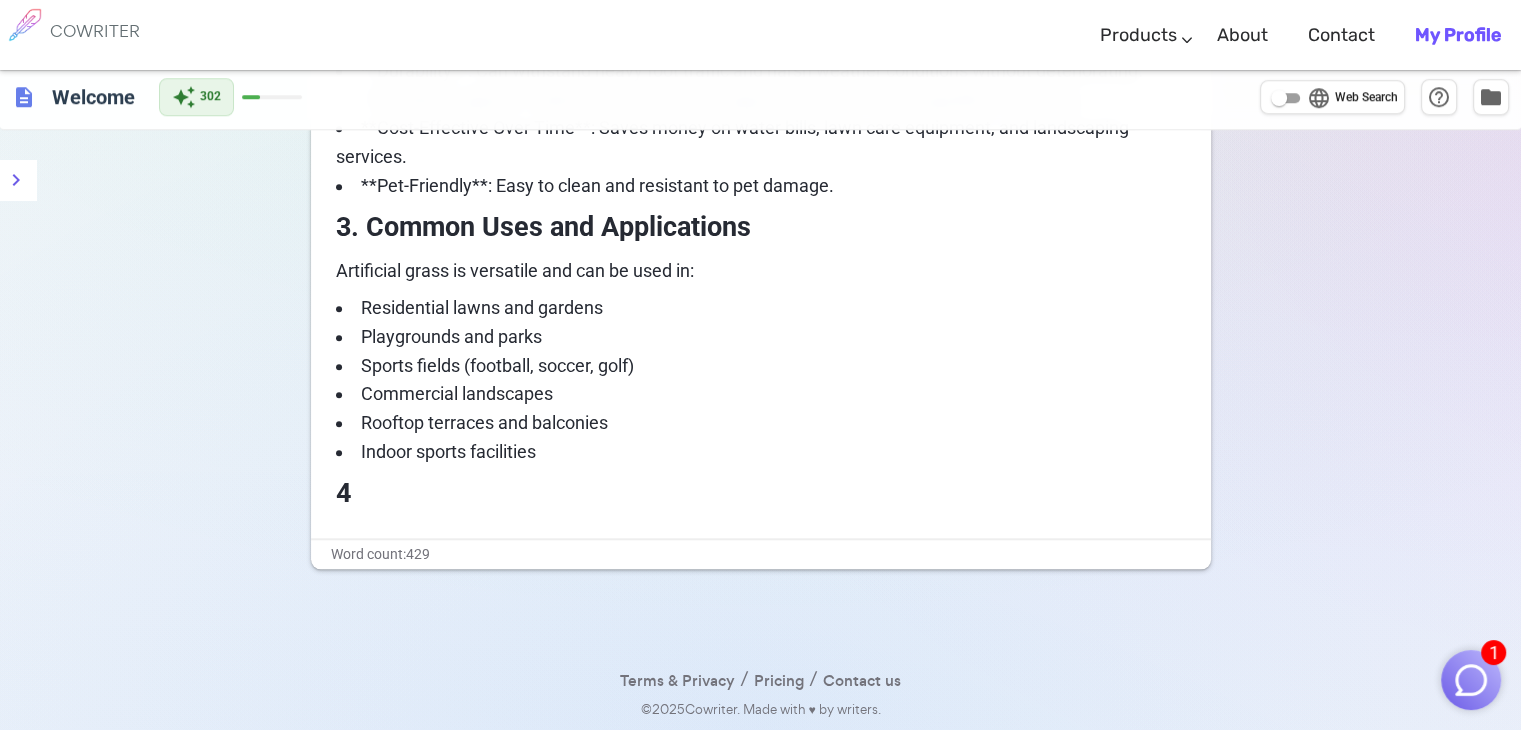 scroll, scrollTop: 1849, scrollLeft: 0, axis: vertical 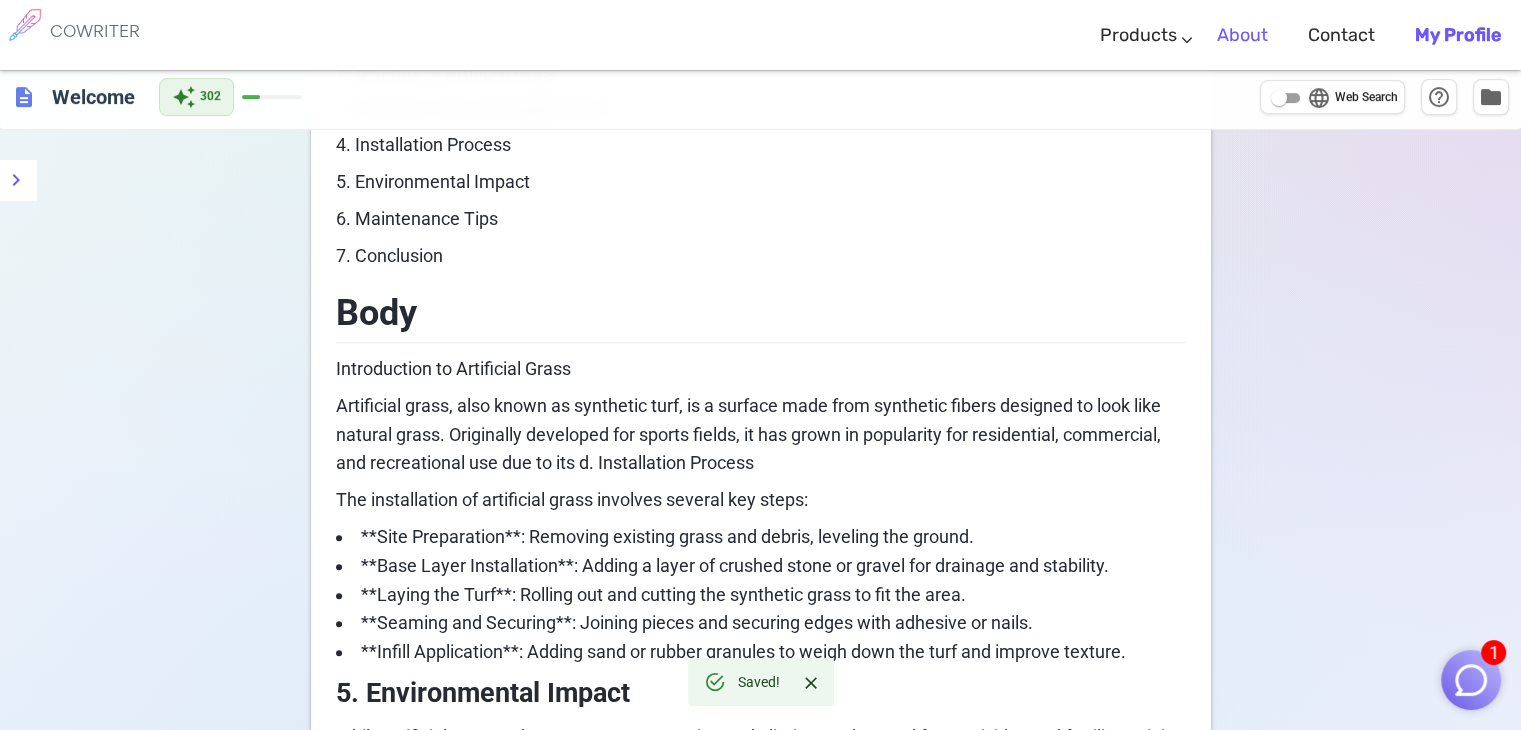click on "About" at bounding box center [1242, 35] 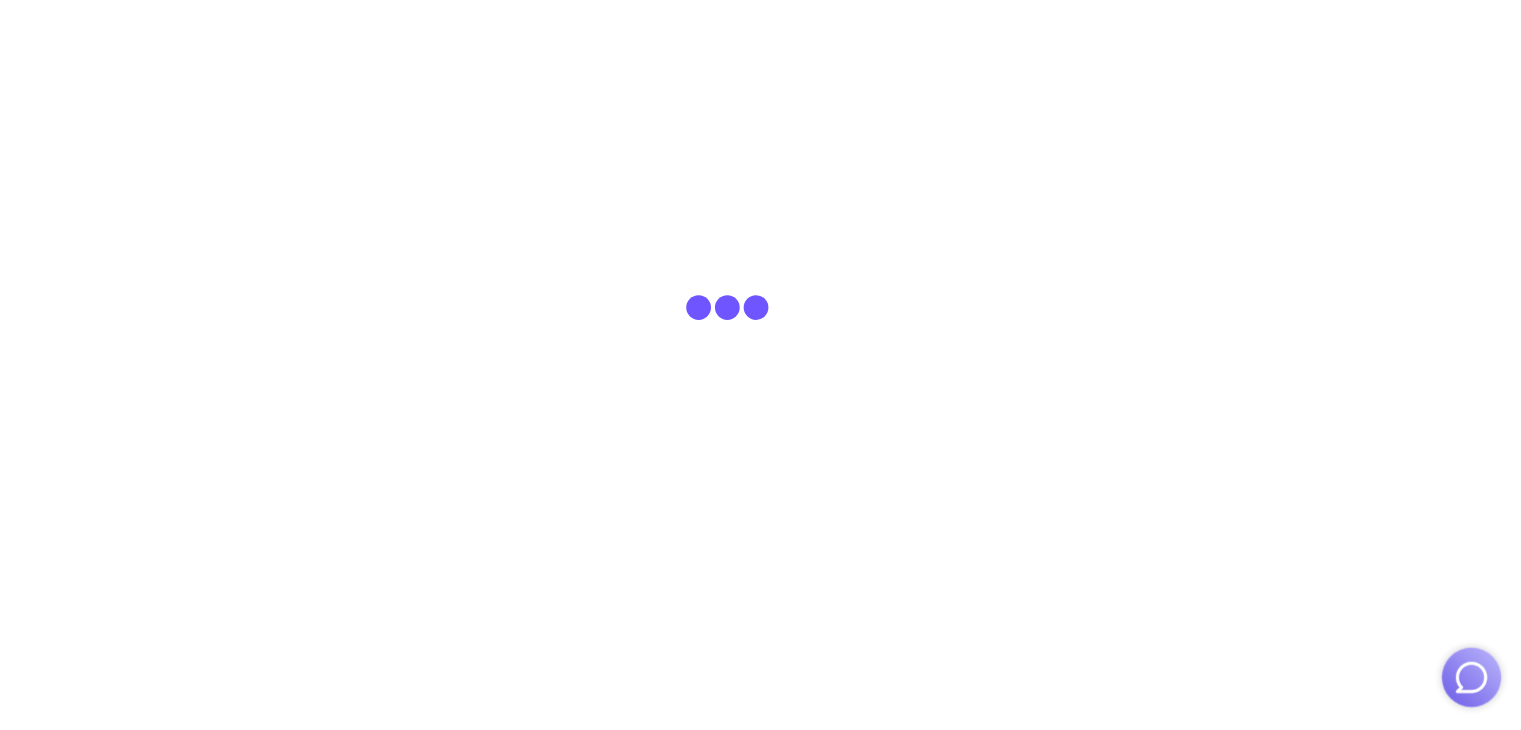 scroll, scrollTop: 0, scrollLeft: 0, axis: both 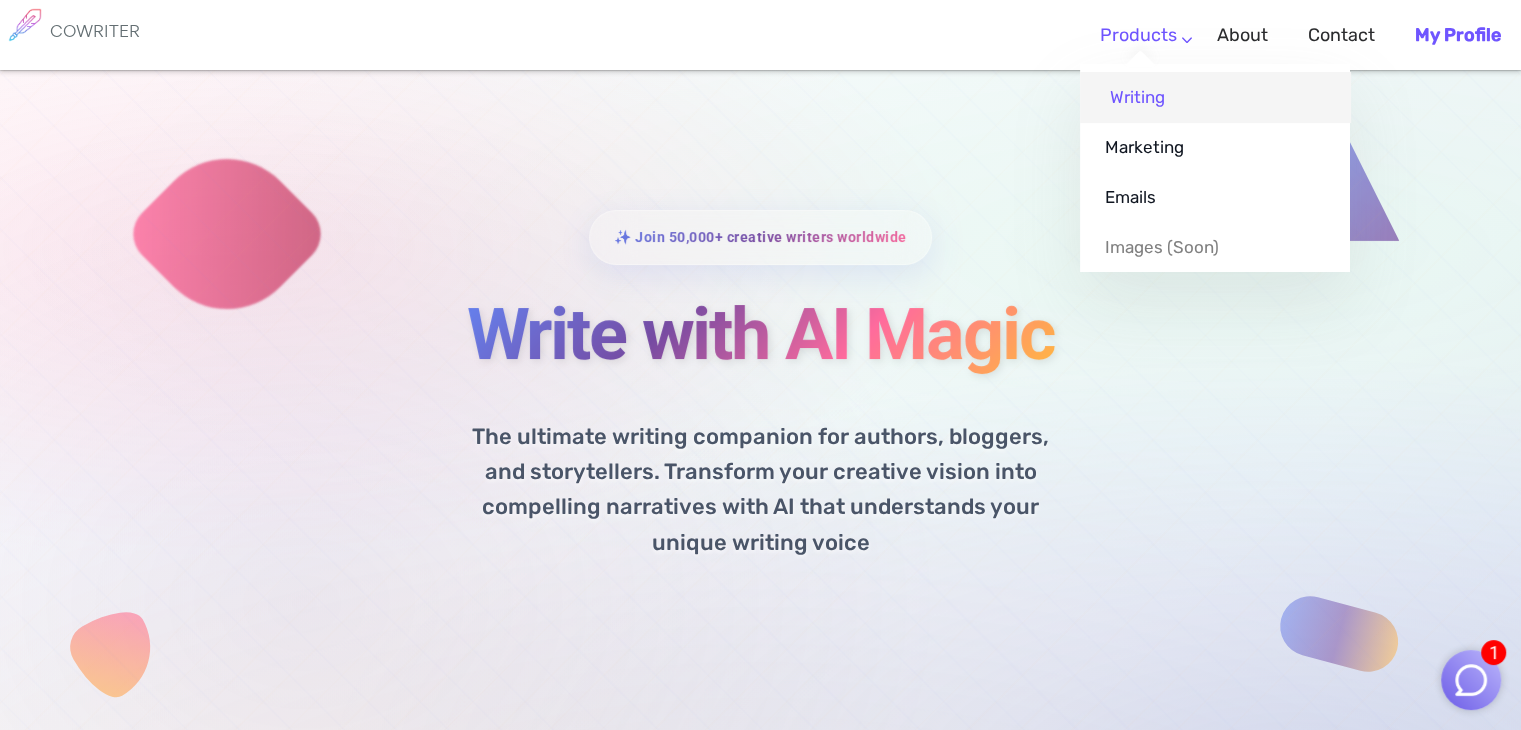 click on "Writing" at bounding box center (1215, 97) 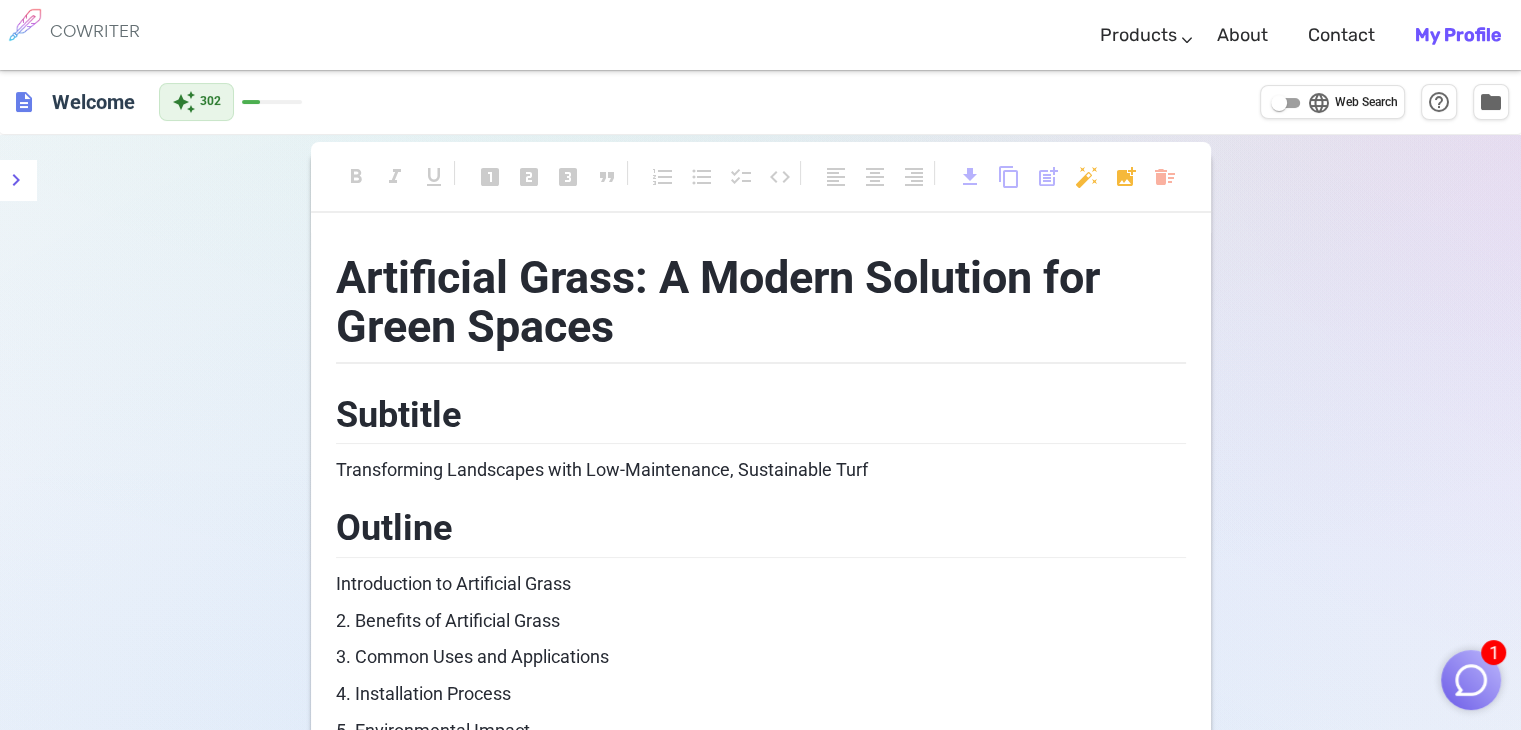 click on "Artificial Grass: A Modern Solution for Green Spaces" at bounding box center (723, 302) 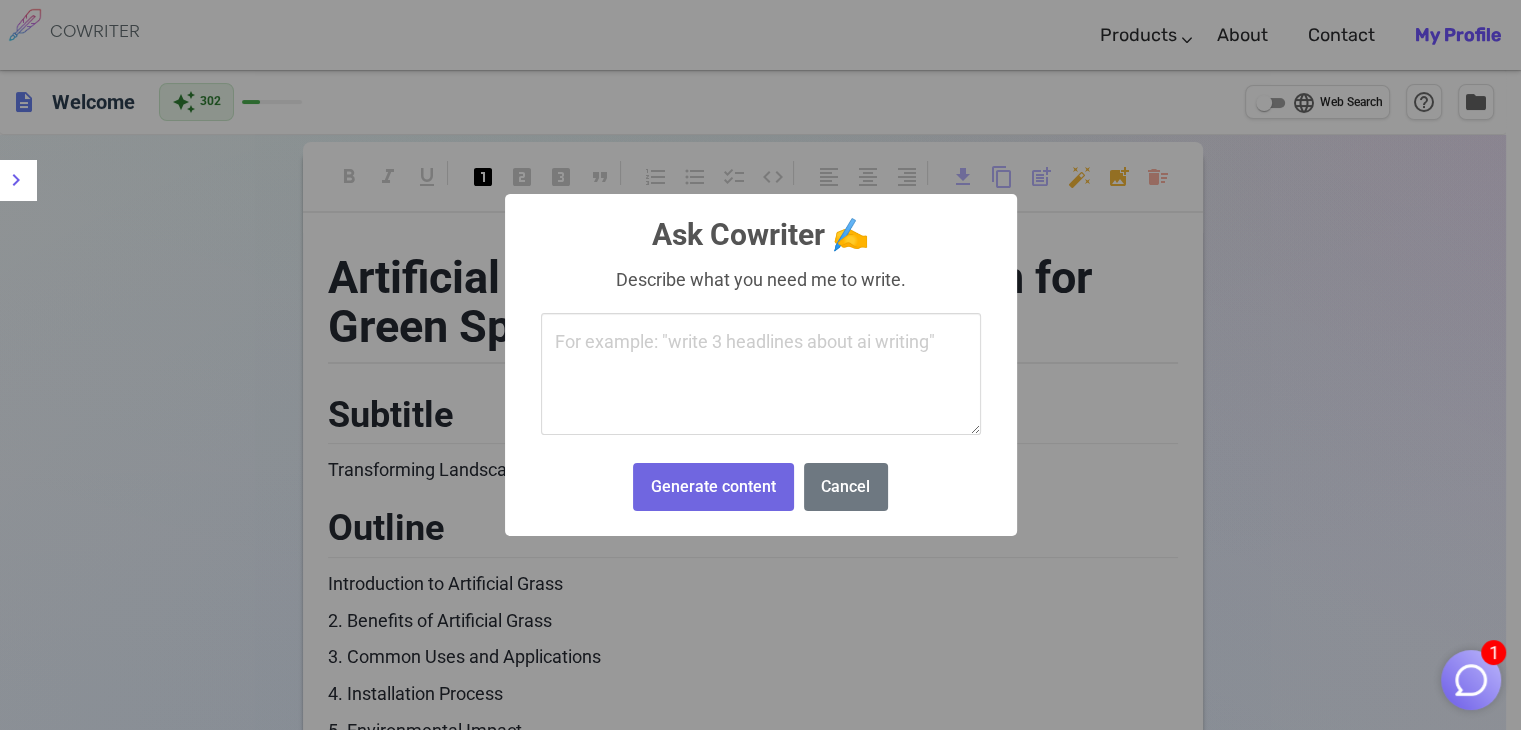 click on "1 COWRITER Products Writing Marketing Emails Images (soon) About Contact My Profile COWRITER Products Writing Marketing Emails Images (soon) About Feedback Contact My Profile description Welcome auto_awesome 302 language Web Search help_outline folder format_bold format_italic format_underlined looks_one looks_two looks_3 format_quote format_list_numbered format_list_bulleted checklist code format_align_left format_align_center format_align_right download content_copy post_add auto_fix_high add_photo_alternate delete_sweep Artificial Grass: A Modern Solution for Green Spaces Subtitle Transforming Landscapes with Low-Maintenance, Sustainable Turf Outline Introduction to Artificial Grass   2. Benefits of Artificial Grass   3. Common Uses and Applications   4. Installation Process   5. Environmental Impact   6. Maintenance Tips   7. Conclusion   Body Introduction to Artificial Grass   The installation of artificial grass involves several key steps:   5. Environmental Impact   6. Maintenance Tips   Conclusion   4" at bounding box center [760, 1275] 